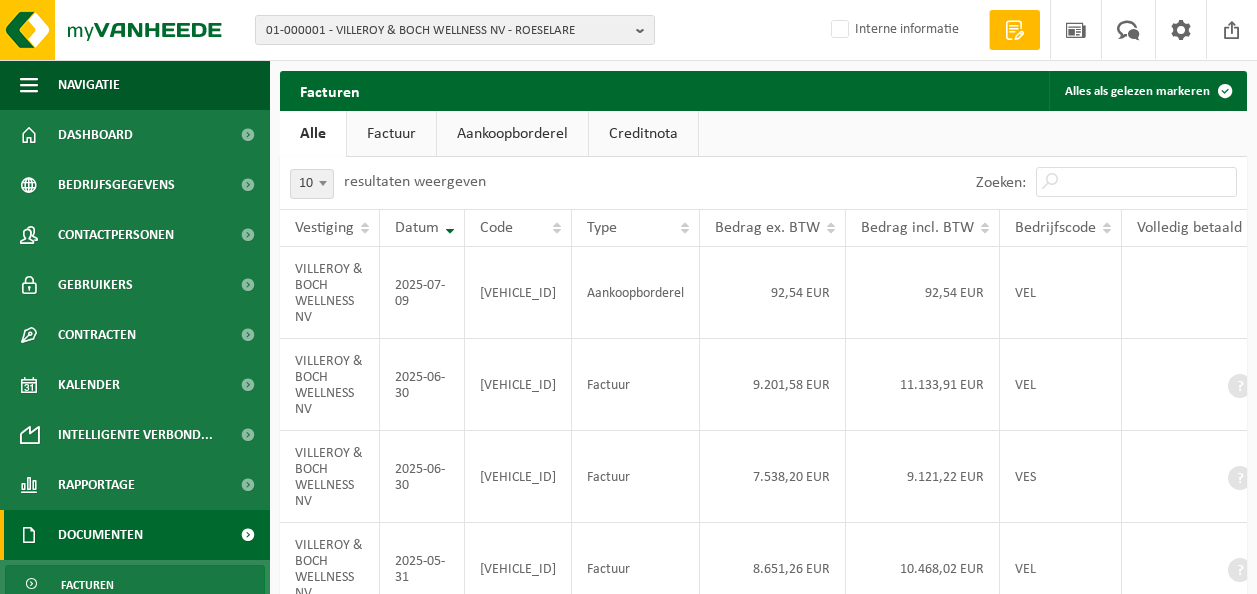 scroll, scrollTop: 0, scrollLeft: 0, axis: both 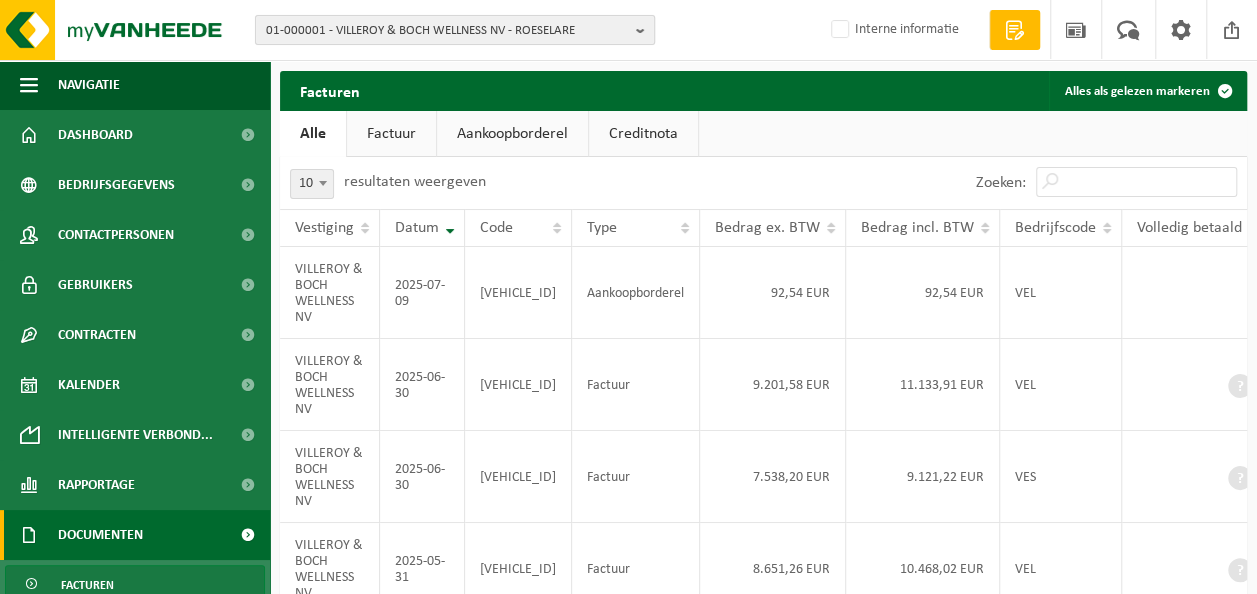 click on "01-000001 - VILLEROY & BOCH WELLNESS NV - ROESELARE" at bounding box center (447, 31) 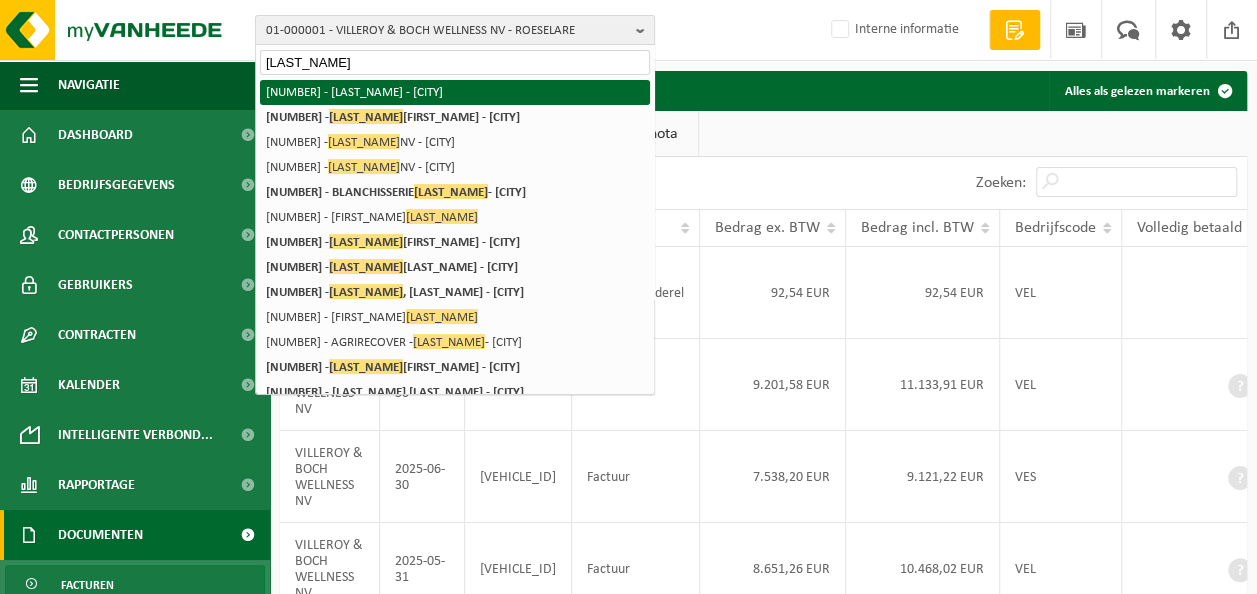 type on "[LAST_NAME]" 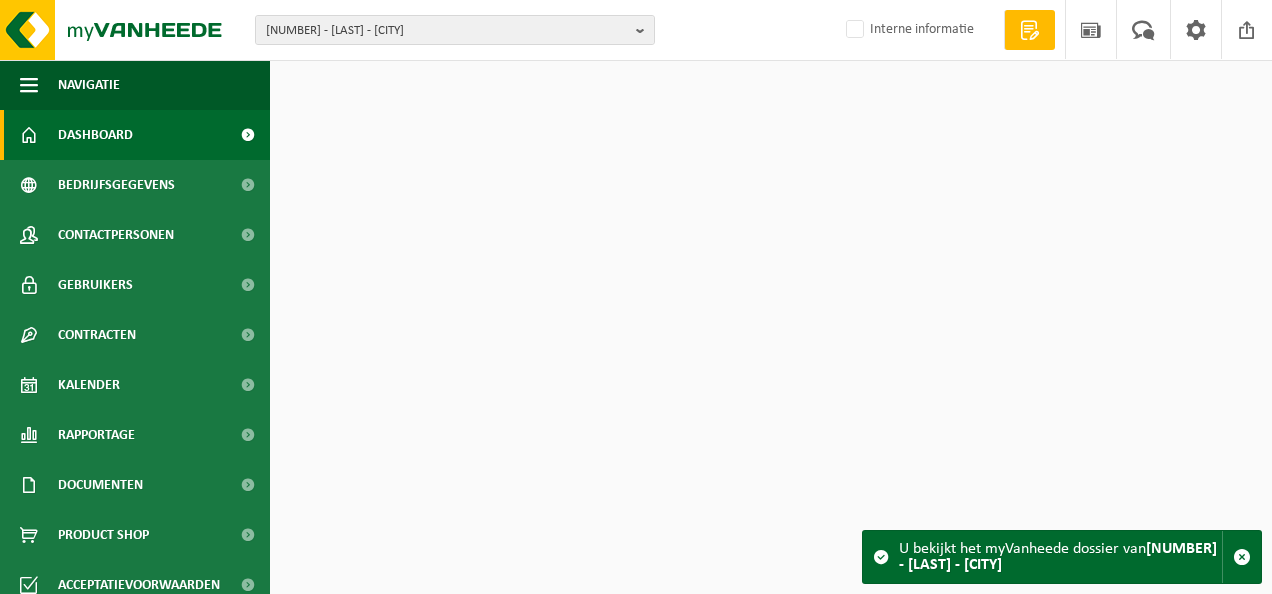 scroll, scrollTop: 0, scrollLeft: 0, axis: both 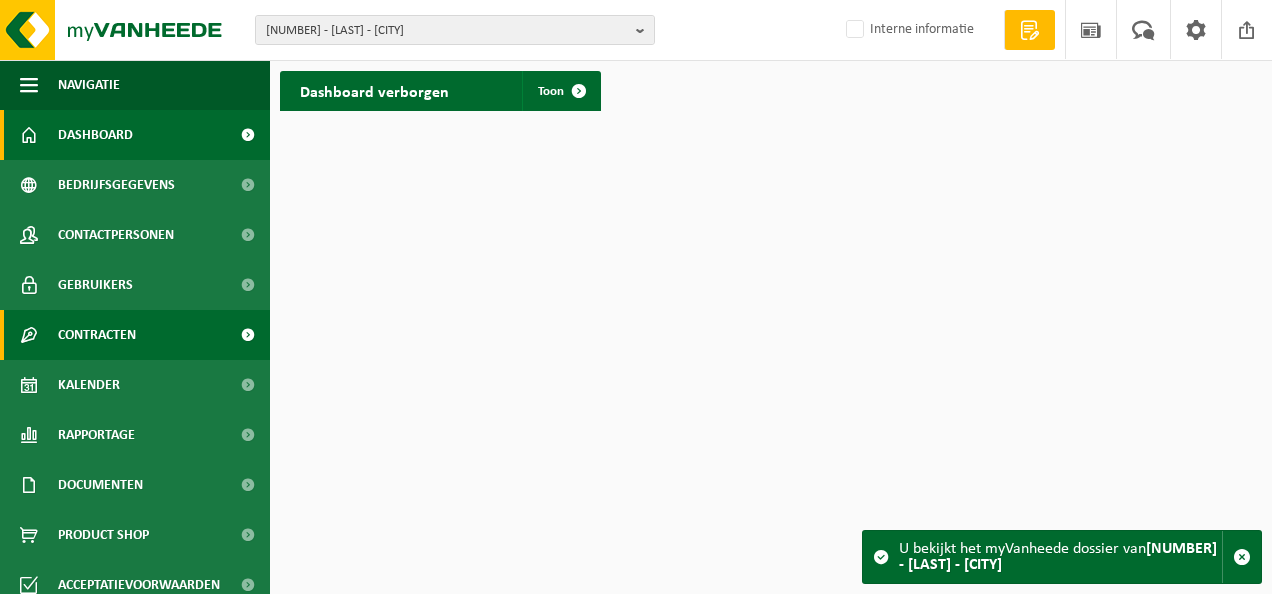 click on "Contracten" at bounding box center [97, 335] 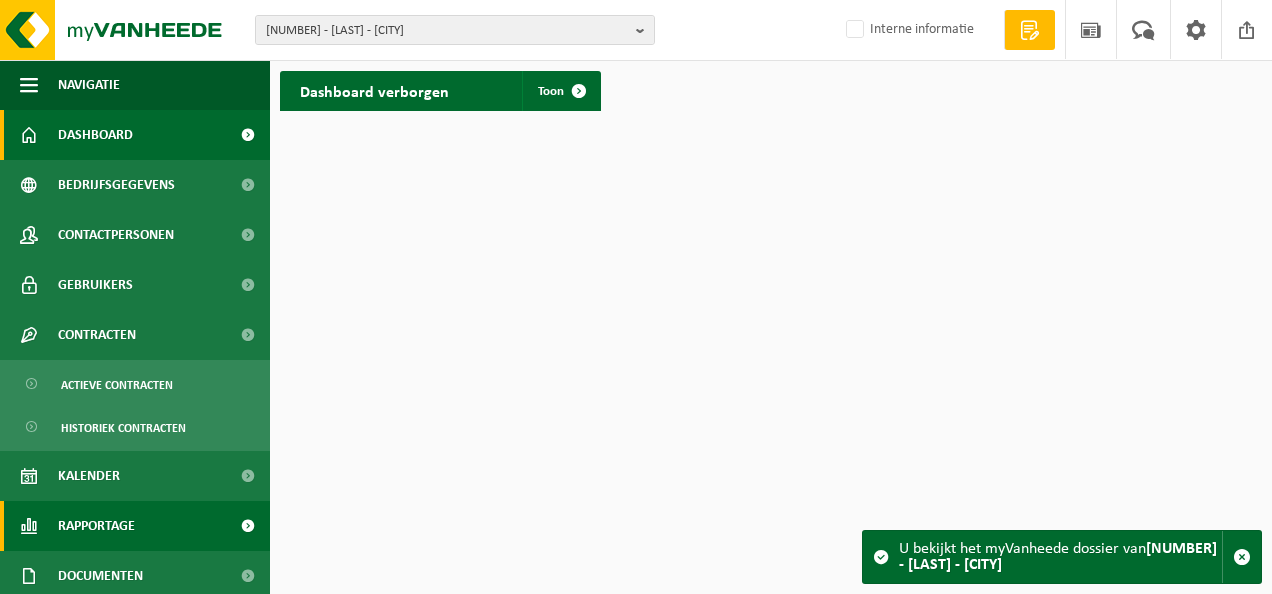 click on "Rapportage" at bounding box center (96, 526) 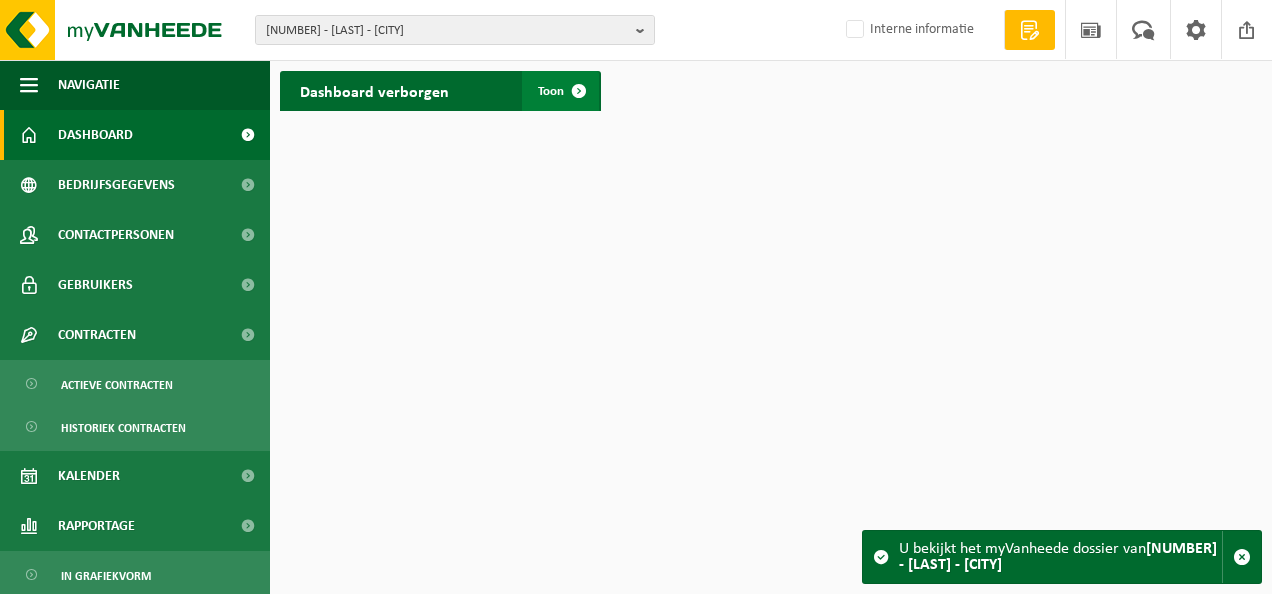 click on "Toon" at bounding box center (551, 91) 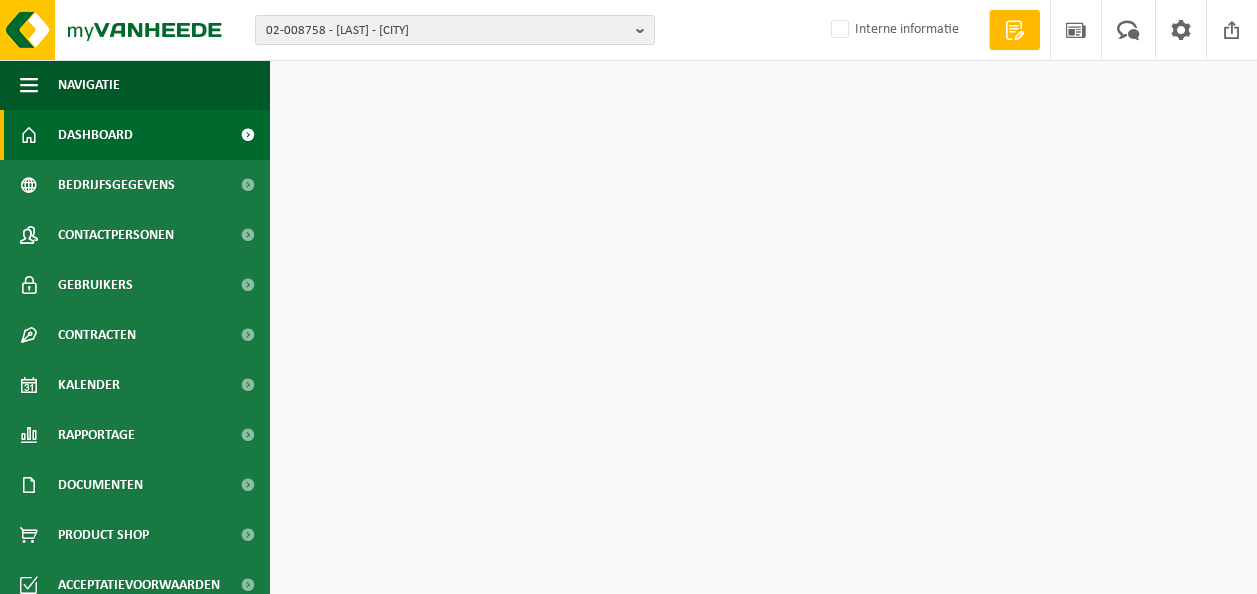 scroll, scrollTop: 0, scrollLeft: 0, axis: both 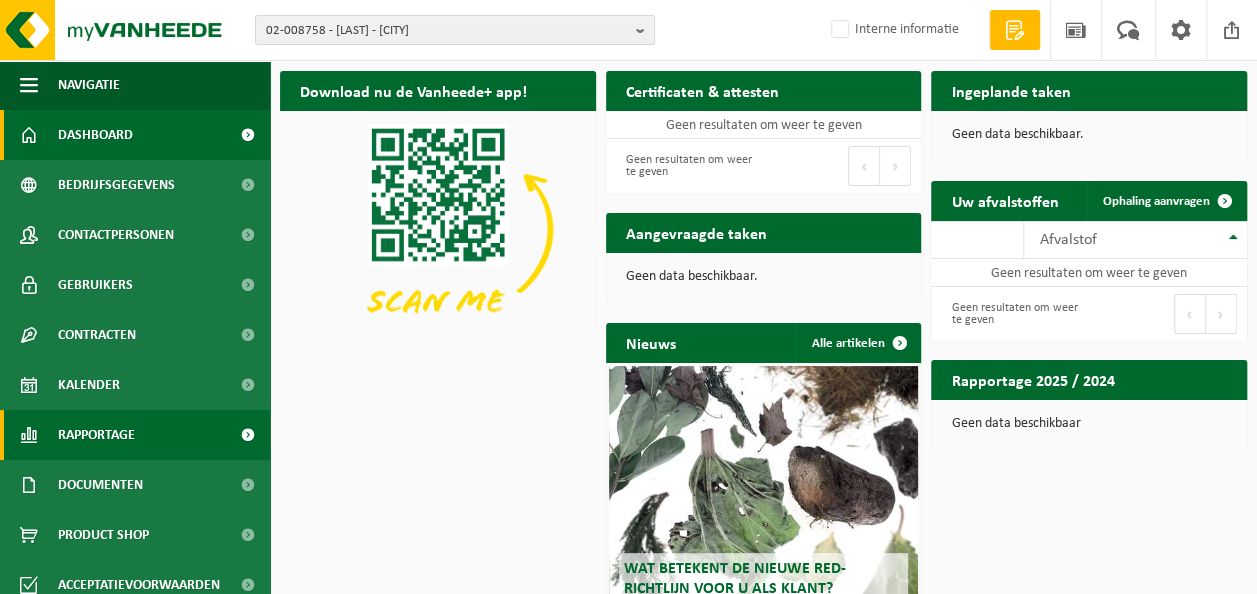 click on "Rapportage" at bounding box center [96, 435] 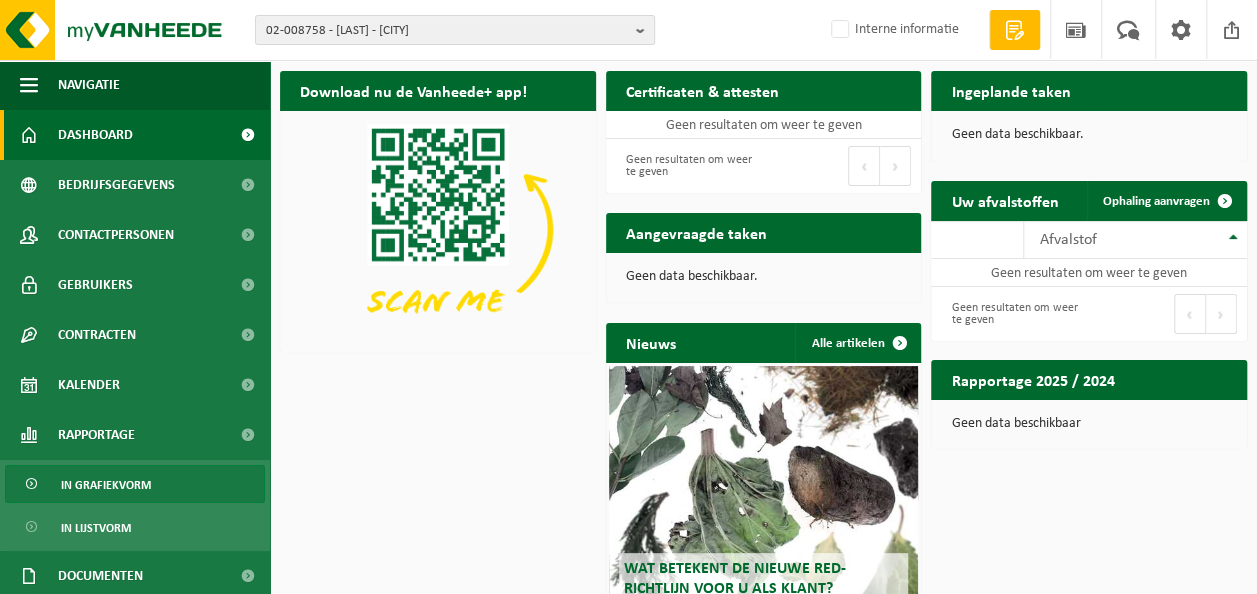 click on "In grafiekvorm" at bounding box center (106, 485) 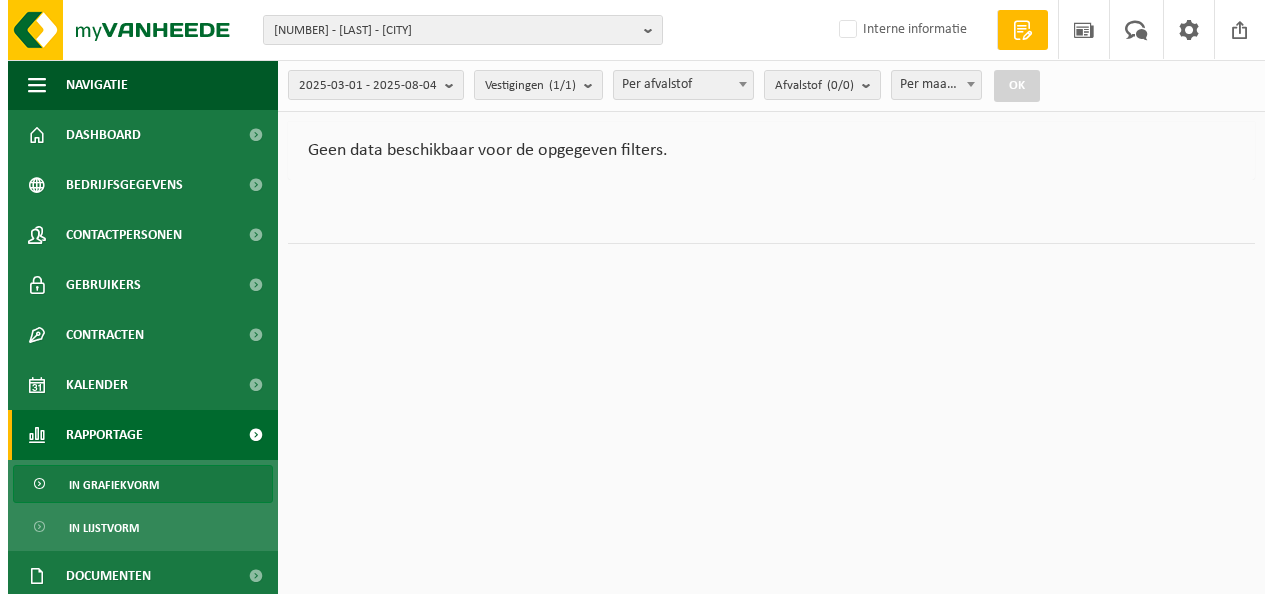 scroll, scrollTop: 0, scrollLeft: 0, axis: both 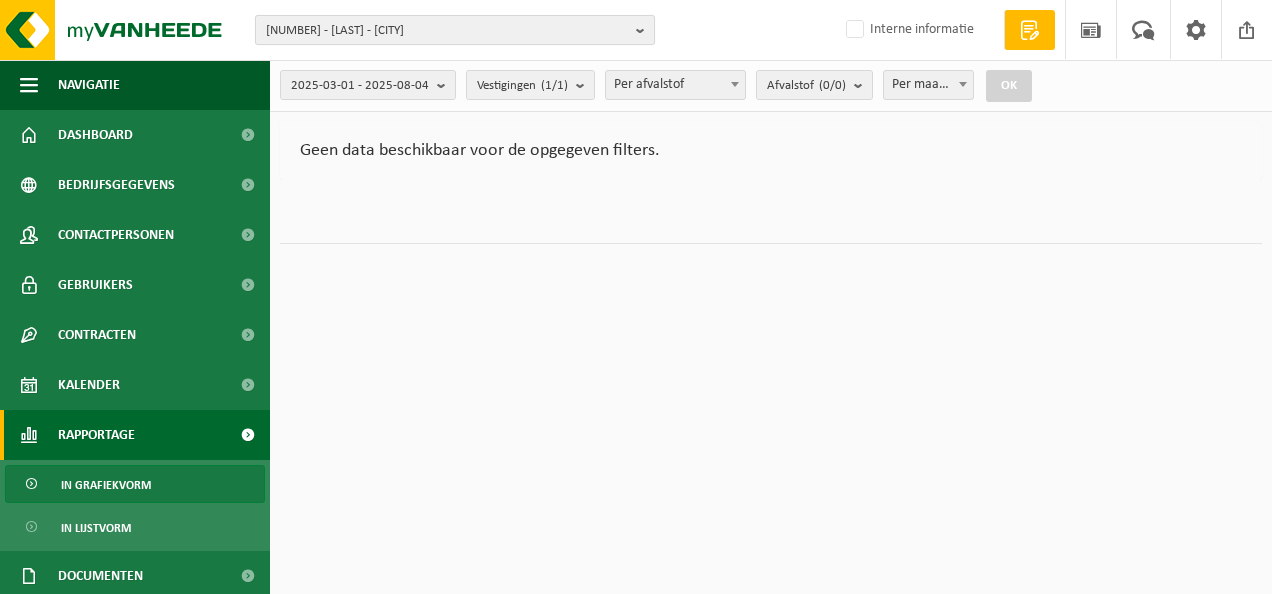 click on "[NUMBER] - [LAST] - [CITY]" at bounding box center (447, 31) 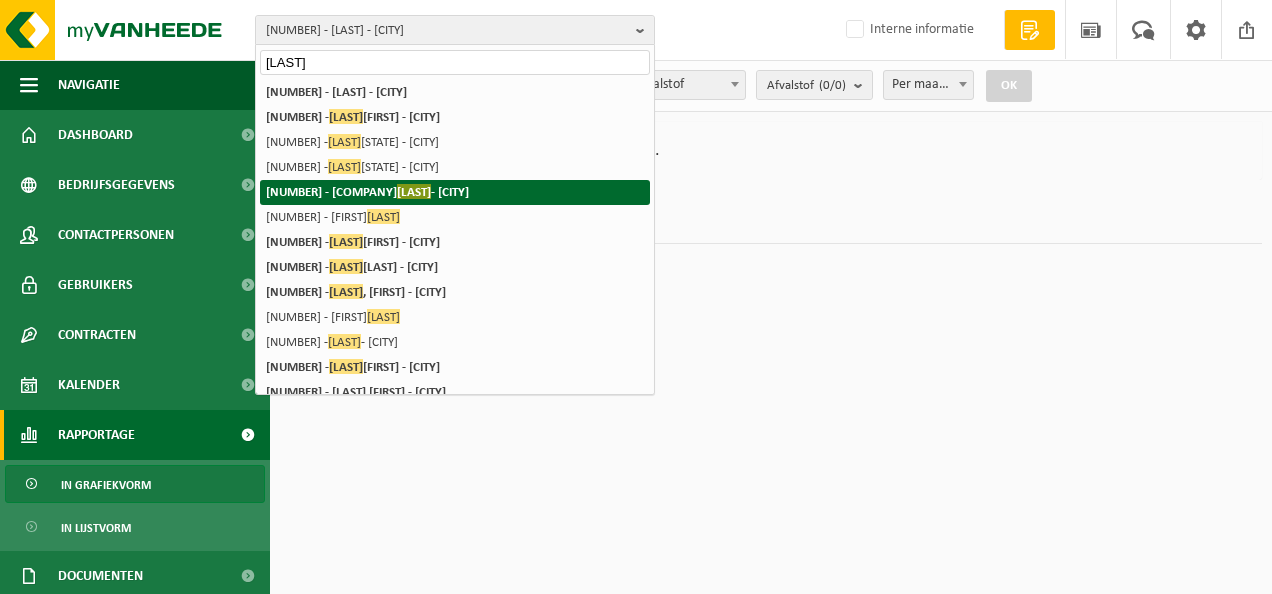 type on "dumoulin" 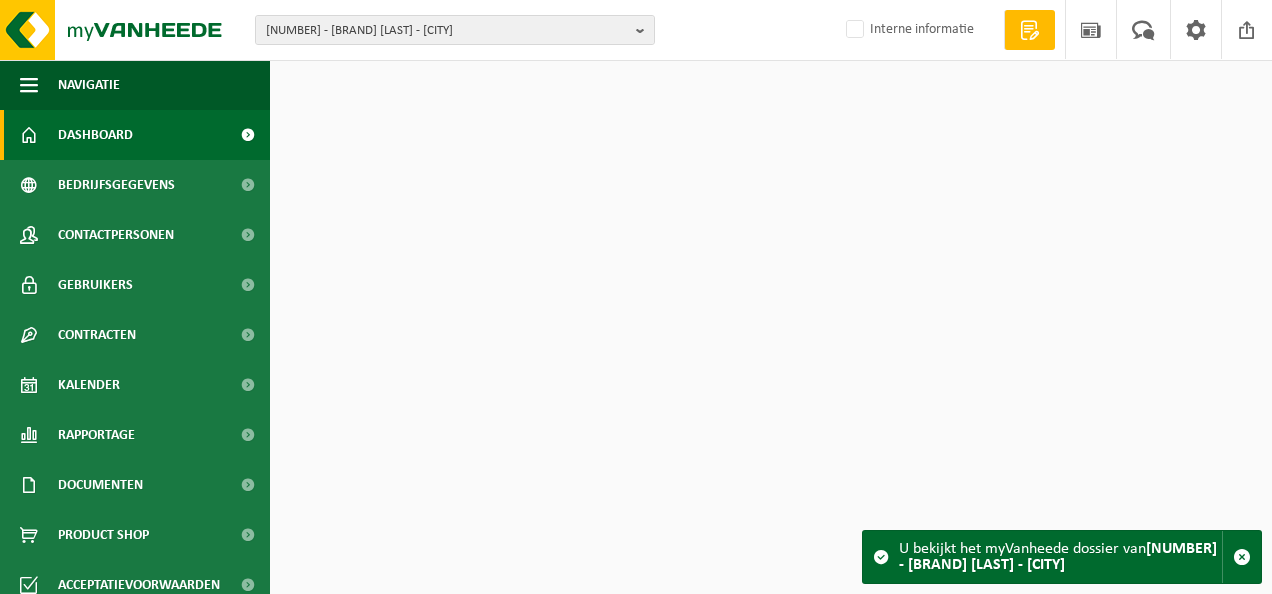 scroll, scrollTop: 0, scrollLeft: 0, axis: both 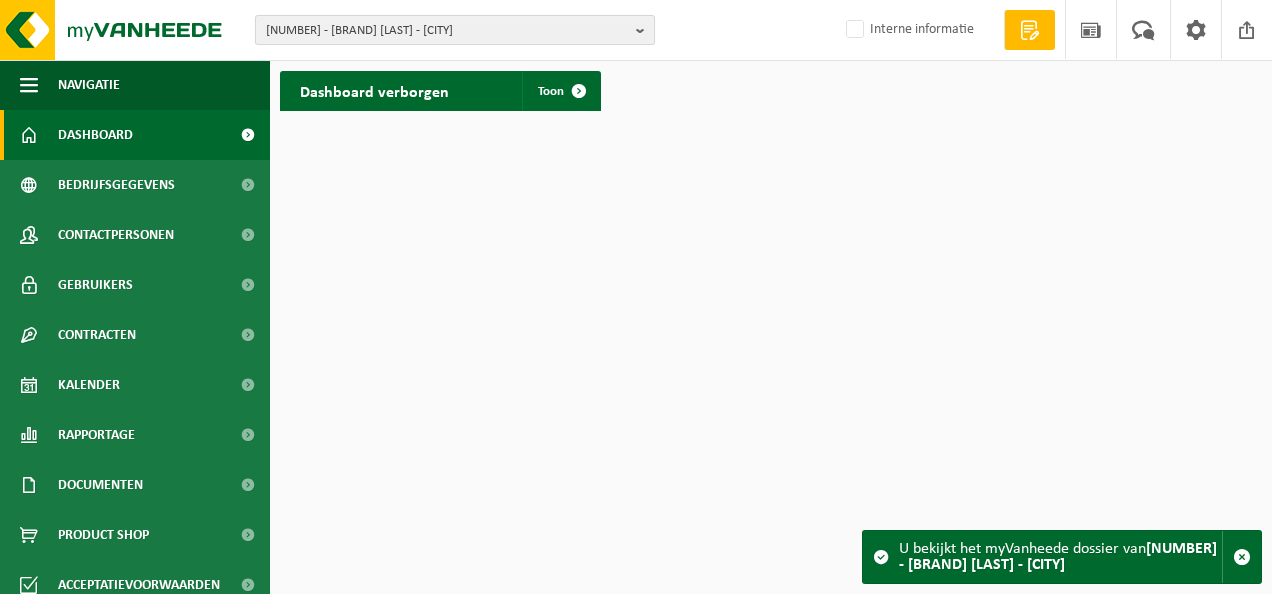 click on "[NUMBER] - [COMPANY] - [CITY]" at bounding box center (447, 31) 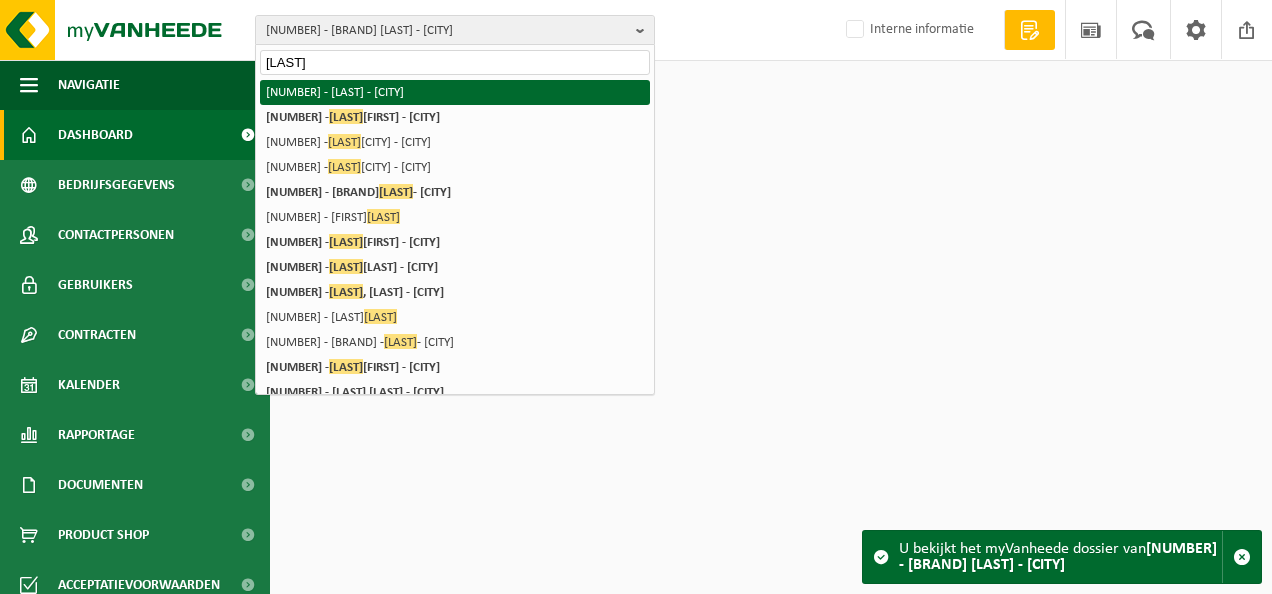 type on "dumoulin" 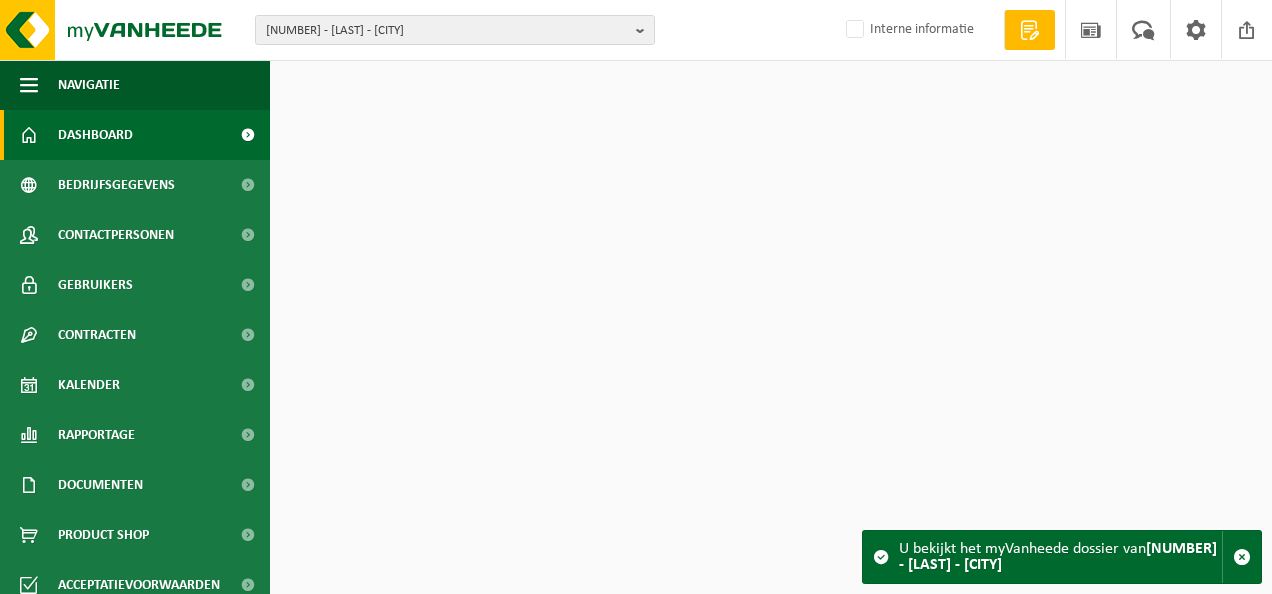 scroll, scrollTop: 0, scrollLeft: 0, axis: both 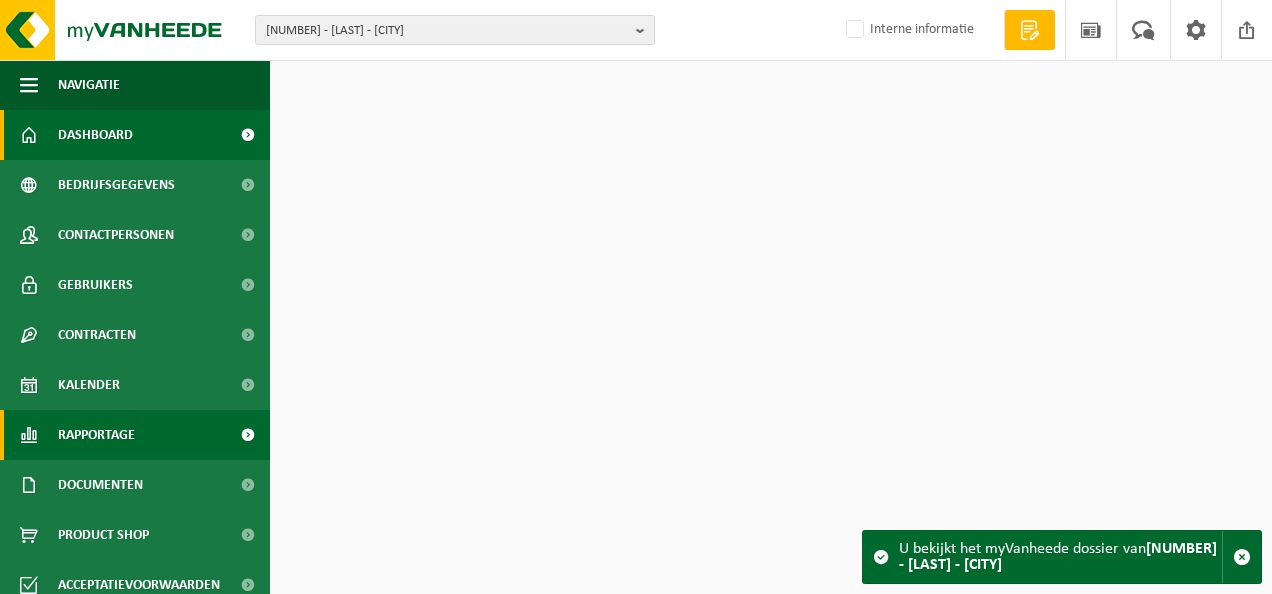click on "Rapportage" at bounding box center (96, 435) 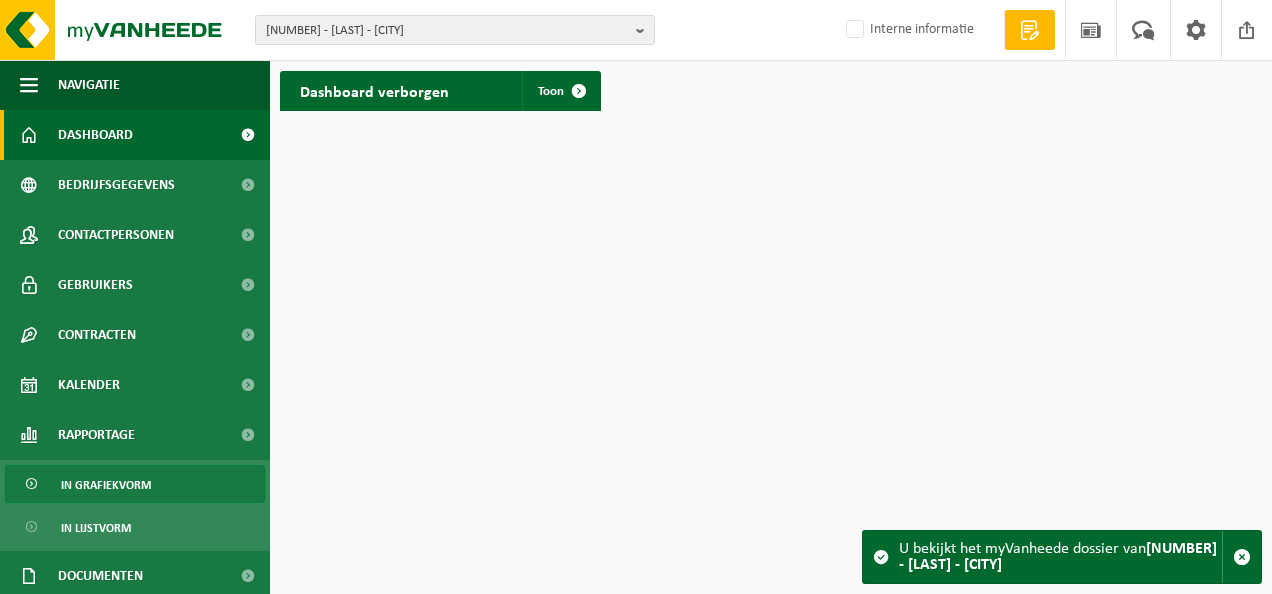 click on "In grafiekvorm" at bounding box center [106, 485] 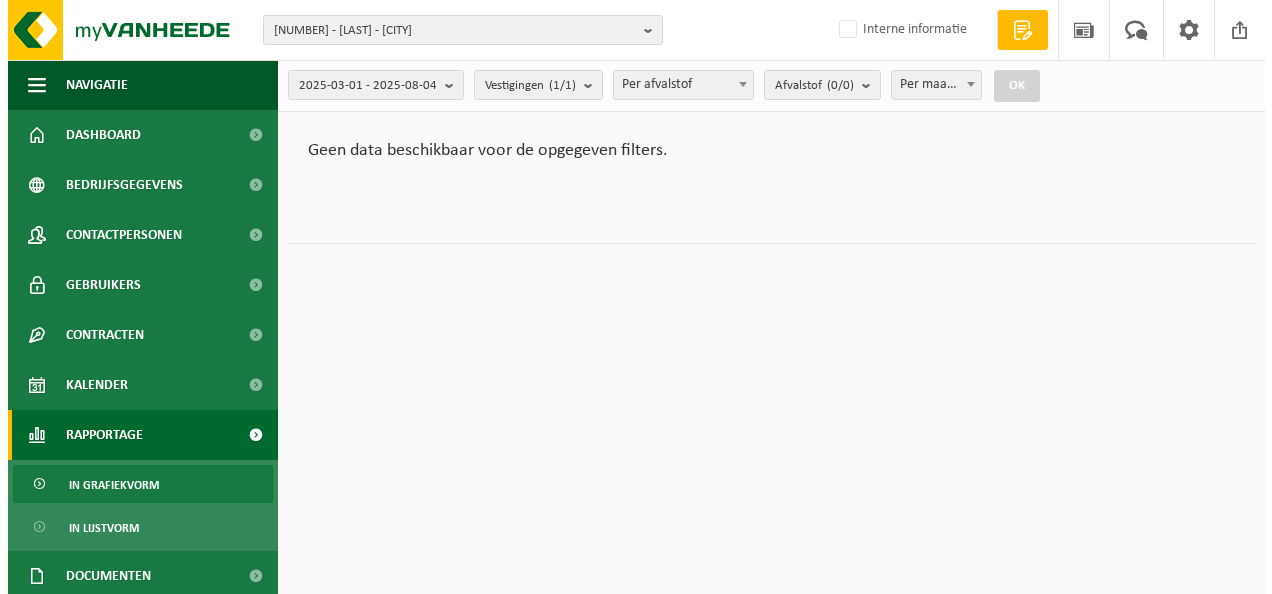 scroll, scrollTop: 0, scrollLeft: 0, axis: both 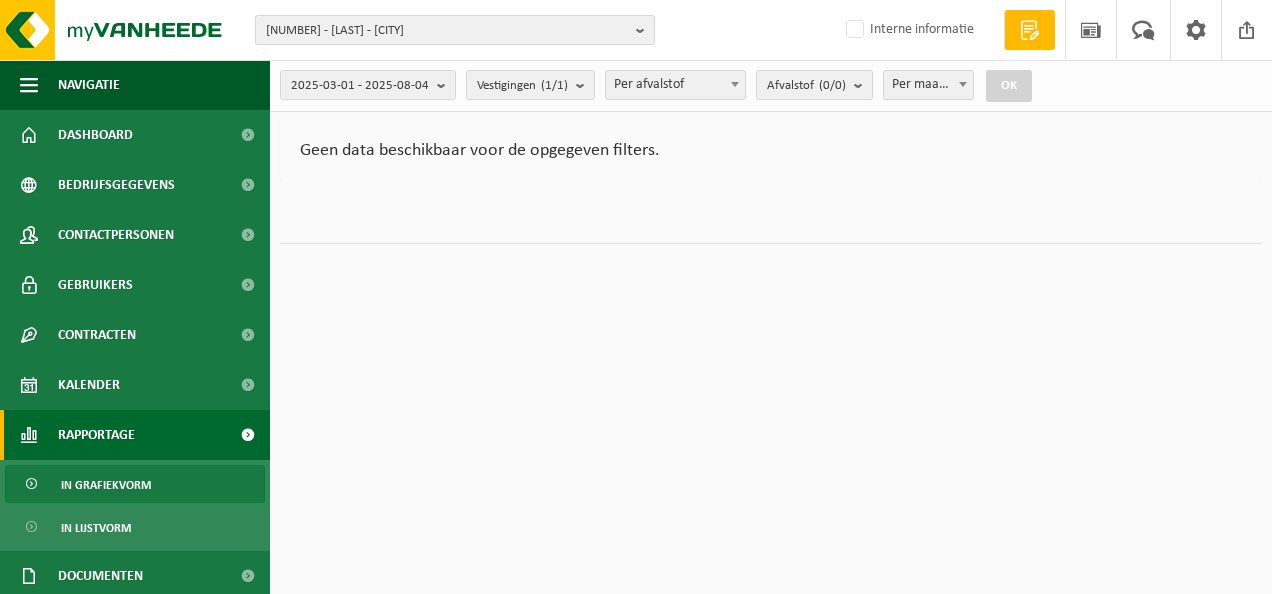 click on "02-008758 - DUMOLIN - COMINES" at bounding box center [447, 31] 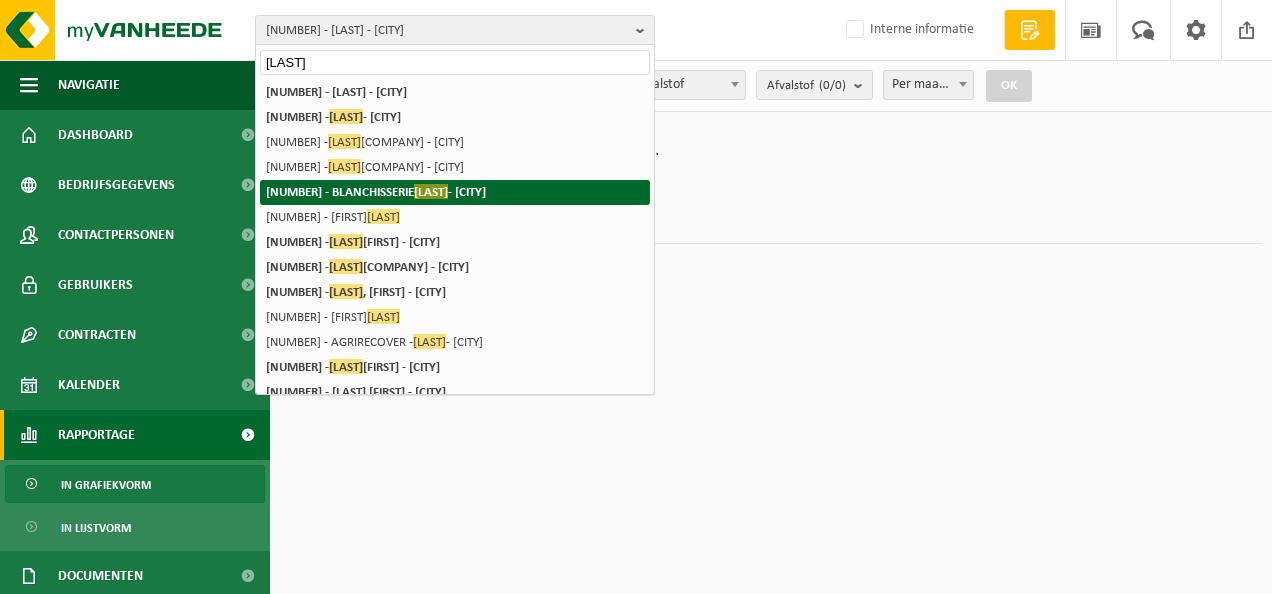 type on "dumoulin" 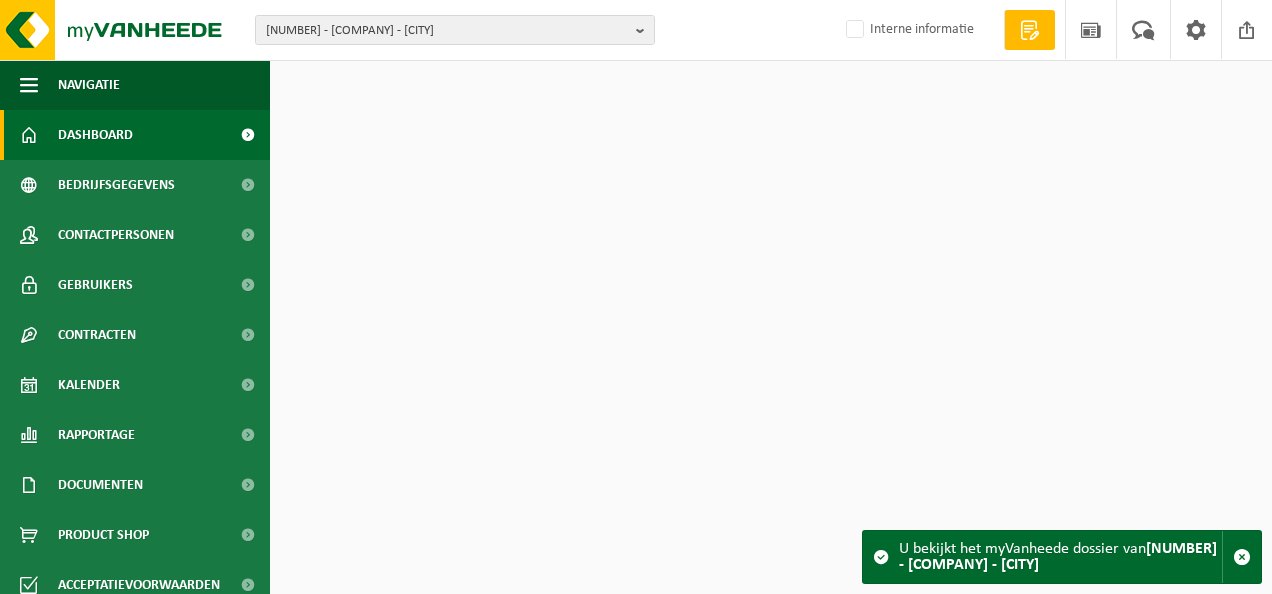 scroll, scrollTop: 0, scrollLeft: 0, axis: both 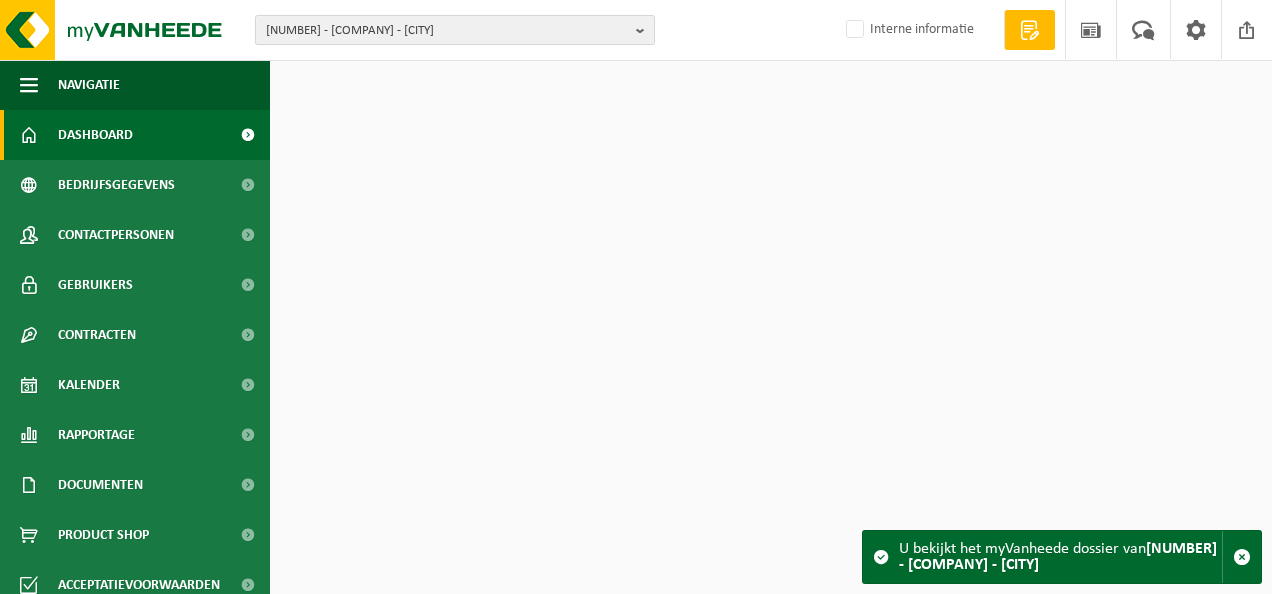 click on "[NUMBER] - [COMPANY] - [CITY]" at bounding box center (447, 31) 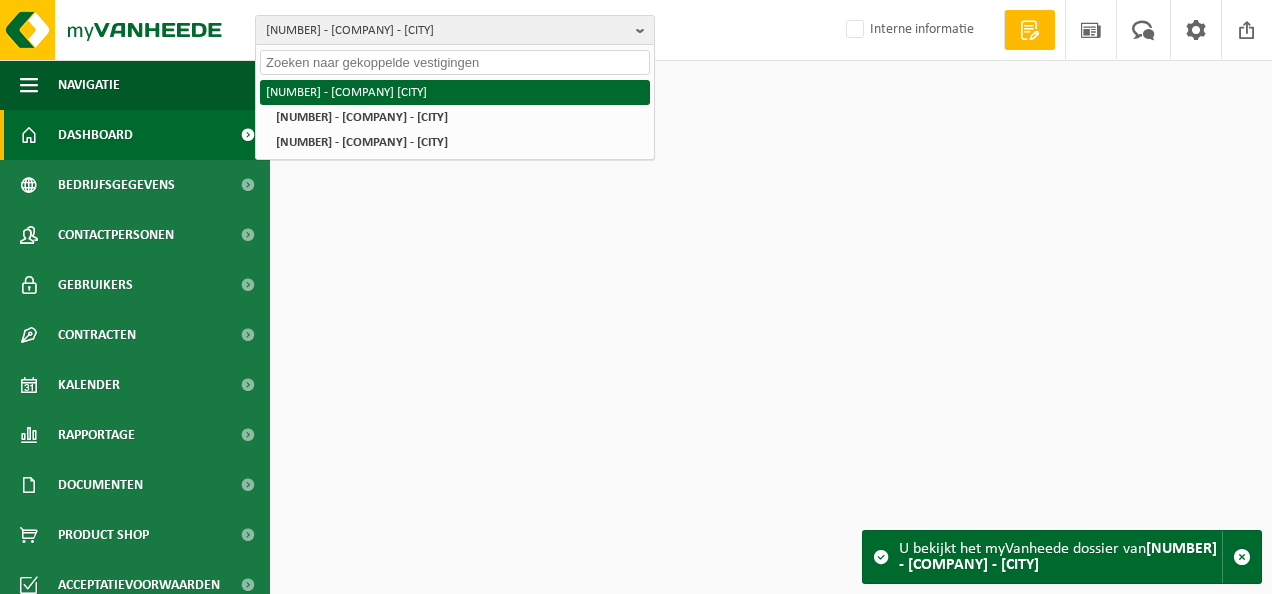 click on "[NUMBER] - [COMPANY] [CITY]" at bounding box center [455, 92] 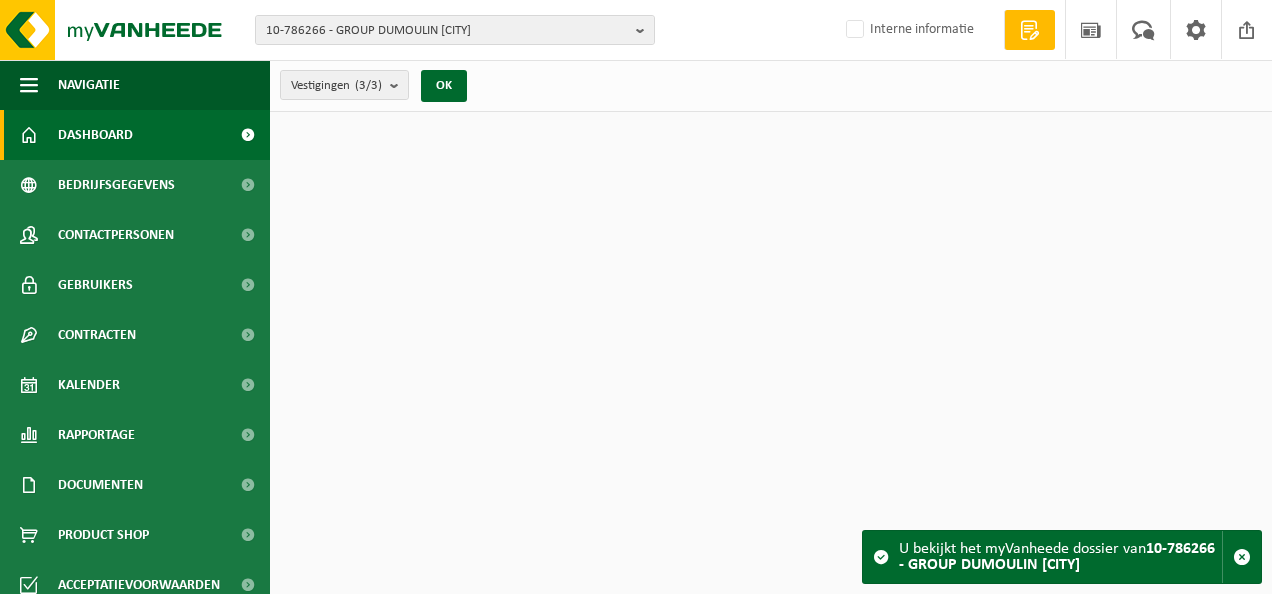 scroll, scrollTop: 0, scrollLeft: 0, axis: both 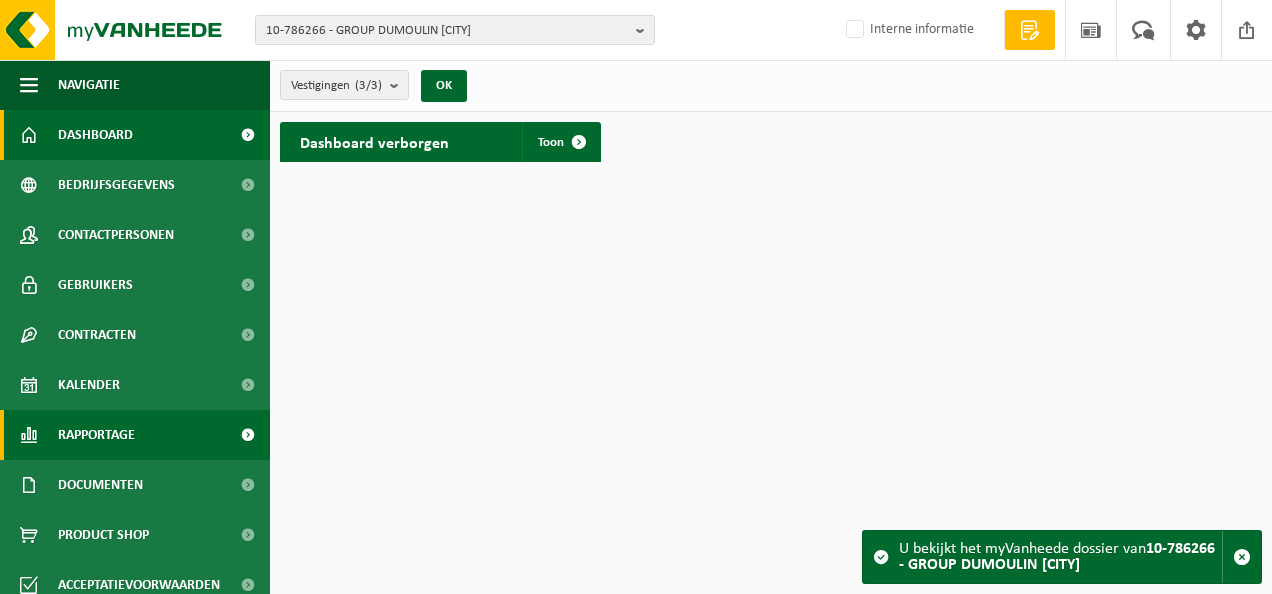 click on "Rapportage" at bounding box center [96, 435] 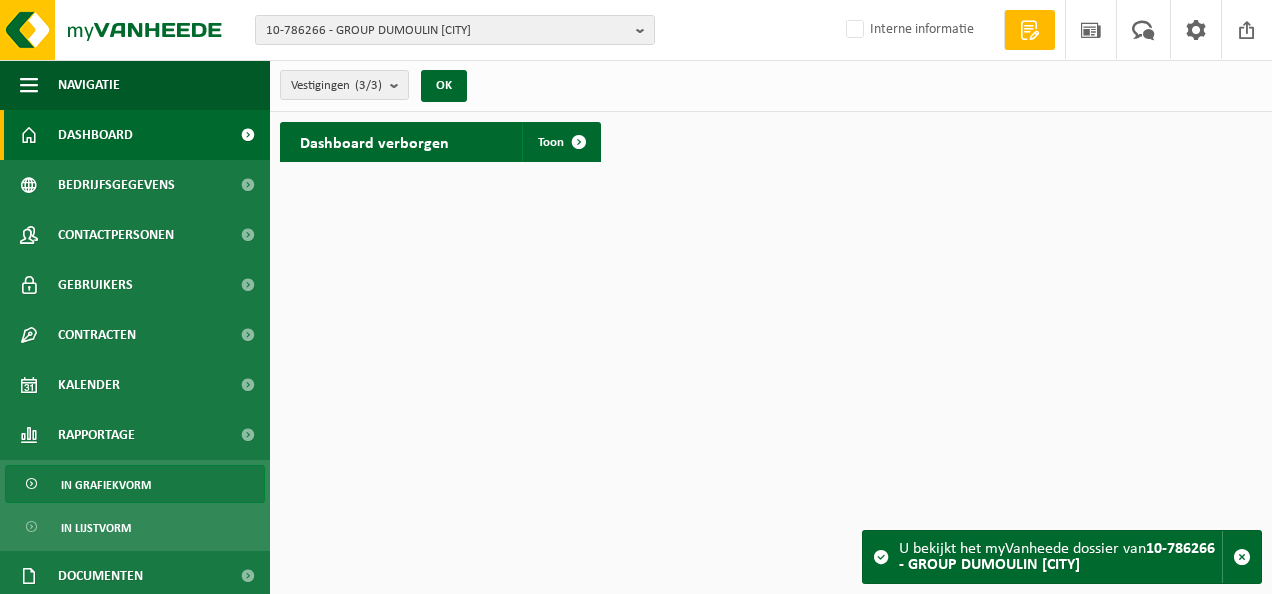 click on "In grafiekvorm" at bounding box center [106, 485] 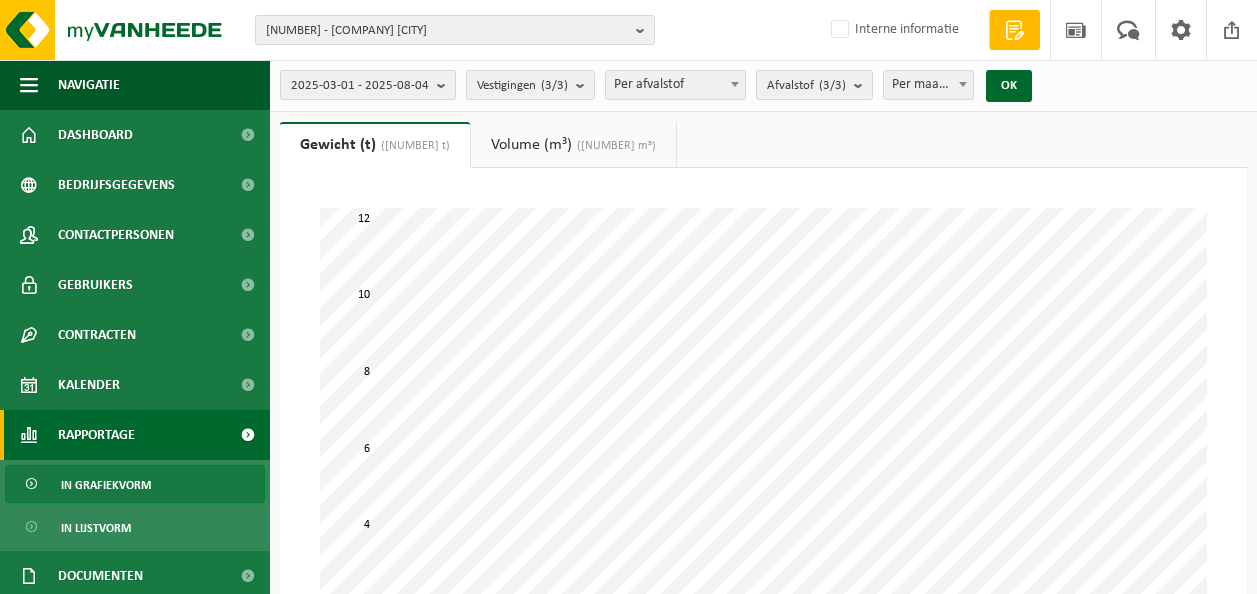 scroll, scrollTop: 0, scrollLeft: 0, axis: both 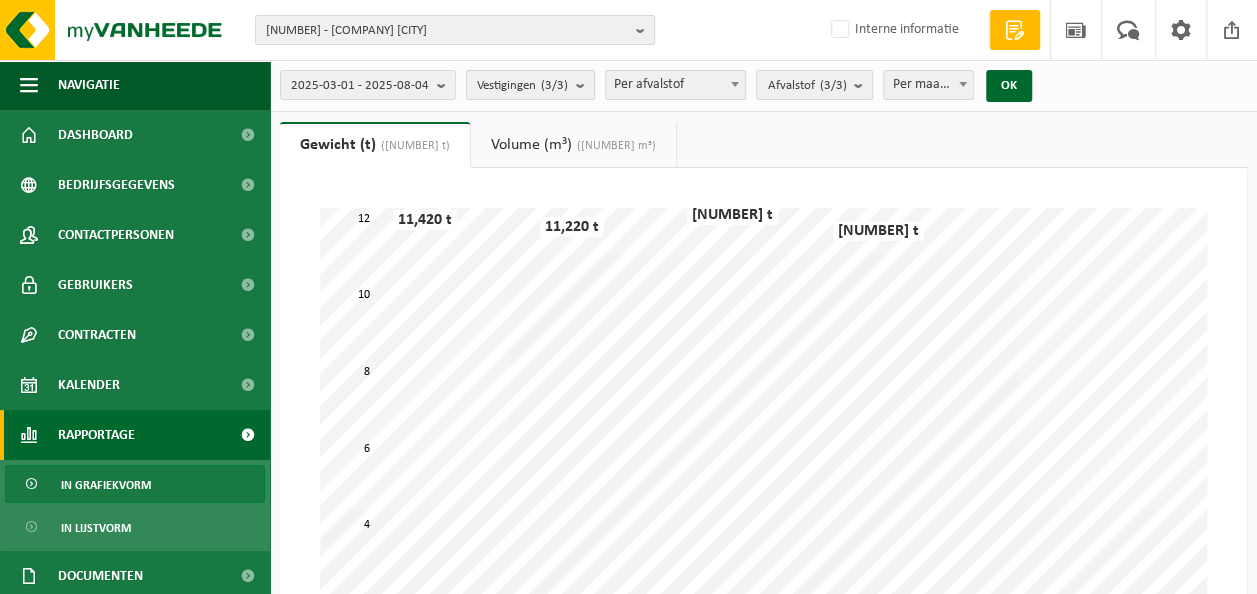 click on "Vestigingen  (3/3)" at bounding box center [522, 86] 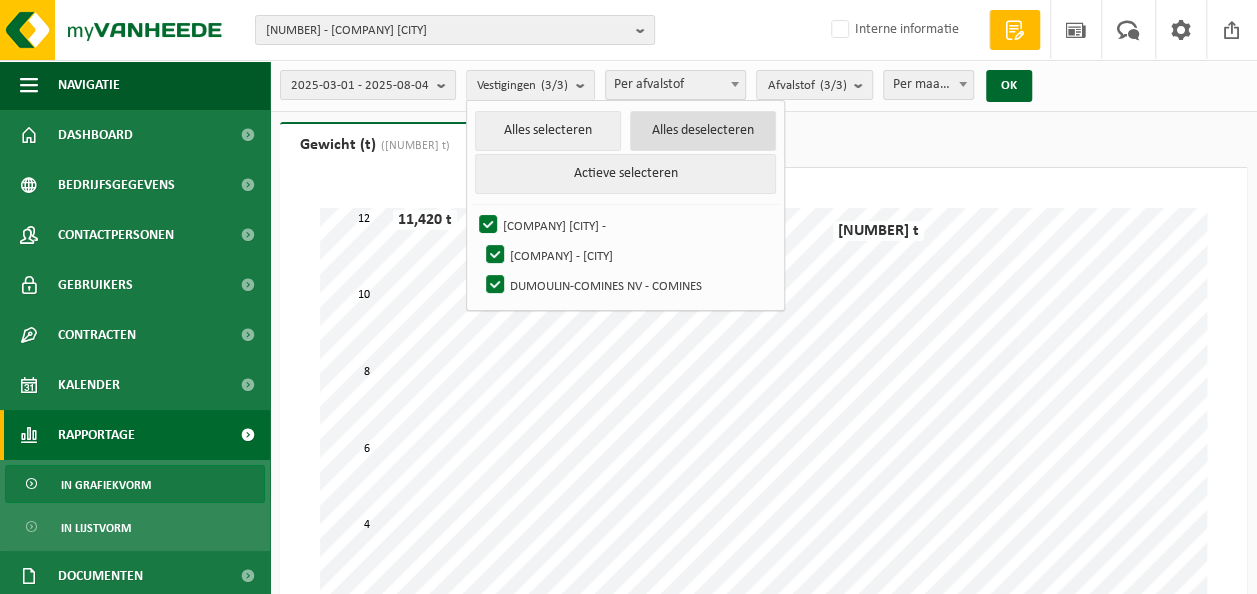 click on "Alles deselecteren" at bounding box center (703, 131) 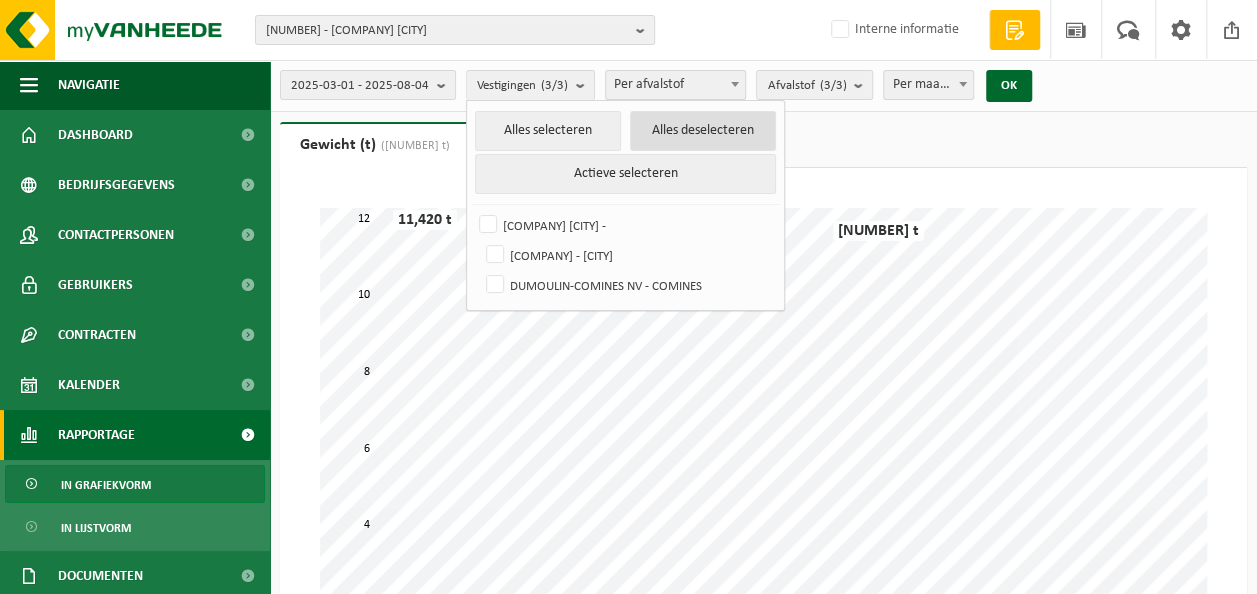 checkbox on "false" 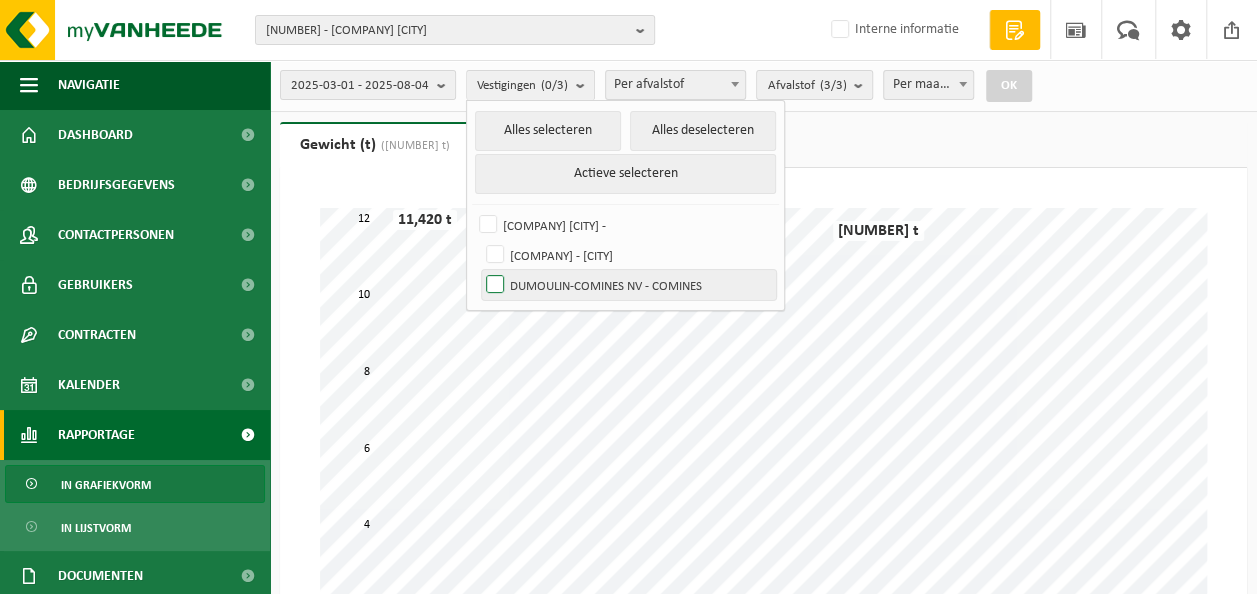 click on "DUMOULIN-COMINES NV - COMINES" at bounding box center [629, 285] 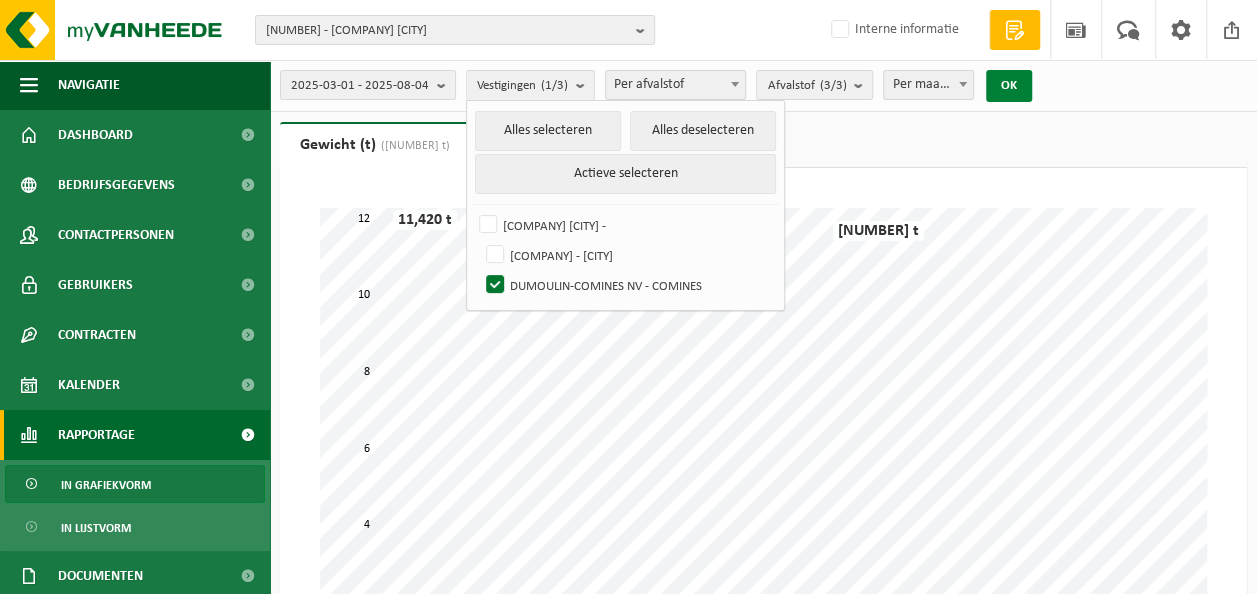 click on "OK" at bounding box center [1009, 86] 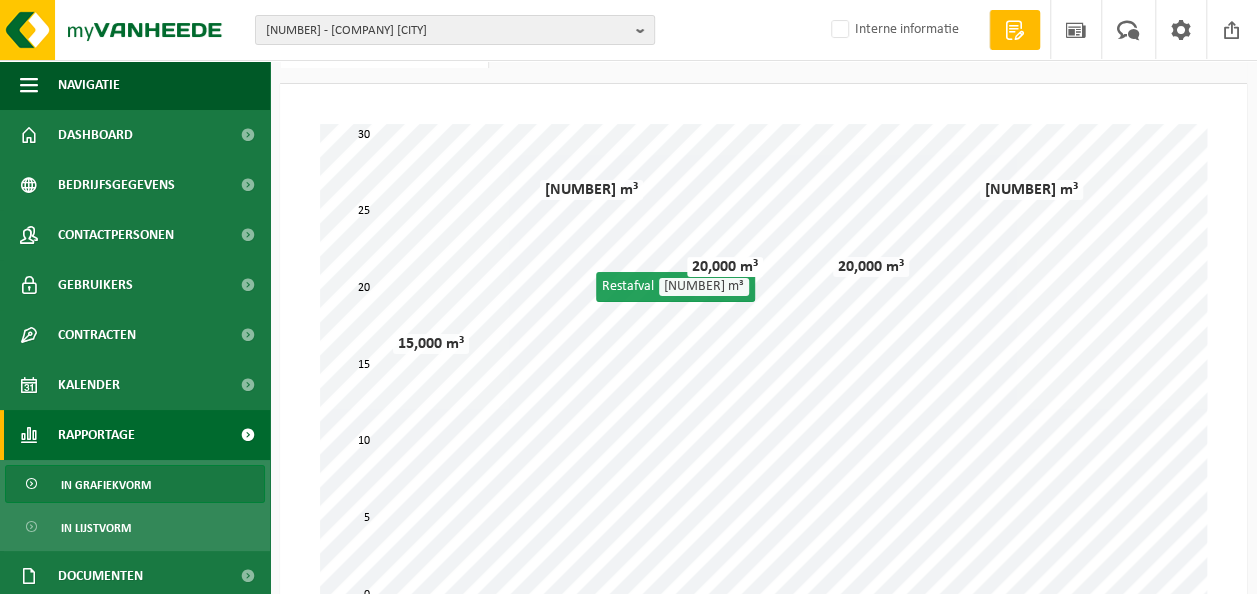 scroll, scrollTop: 0, scrollLeft: 0, axis: both 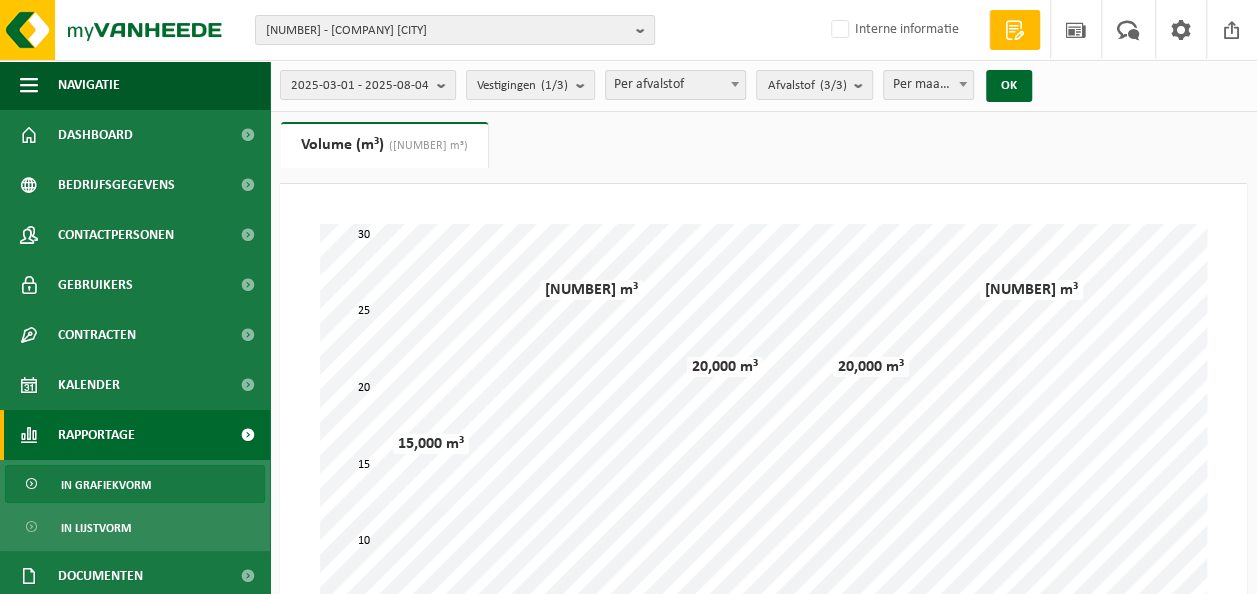 click on "Gewicht (t)  ([NUMBER]  t)            Volume (m³)  ([NUMBER]  m³)" at bounding box center (763, 153) 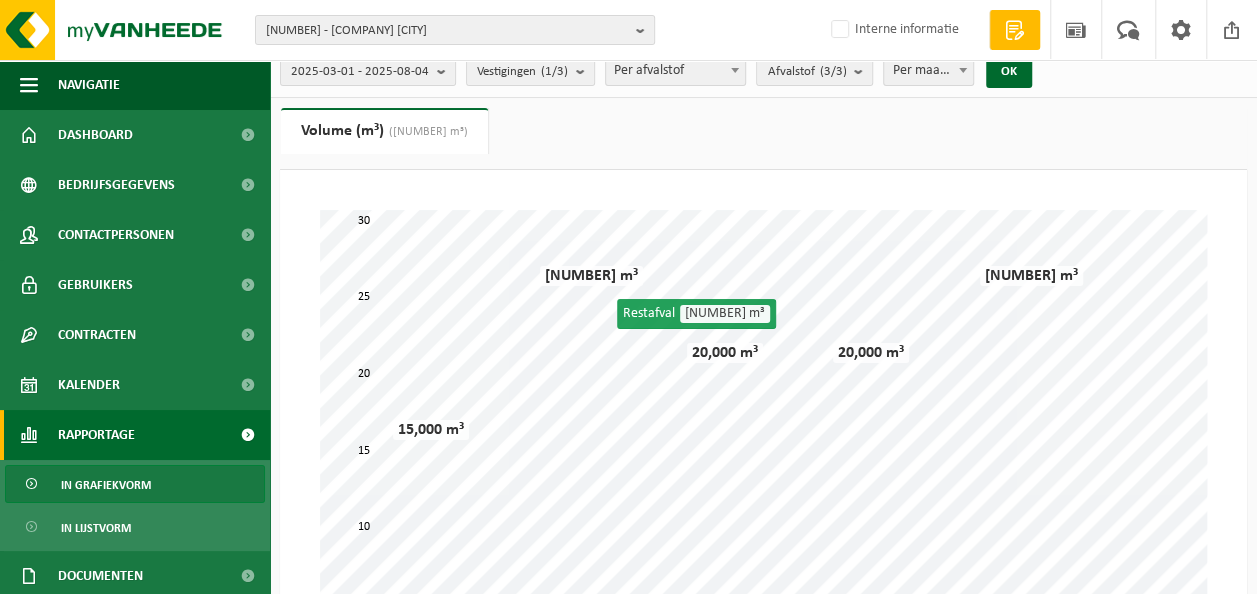 scroll, scrollTop: 0, scrollLeft: 0, axis: both 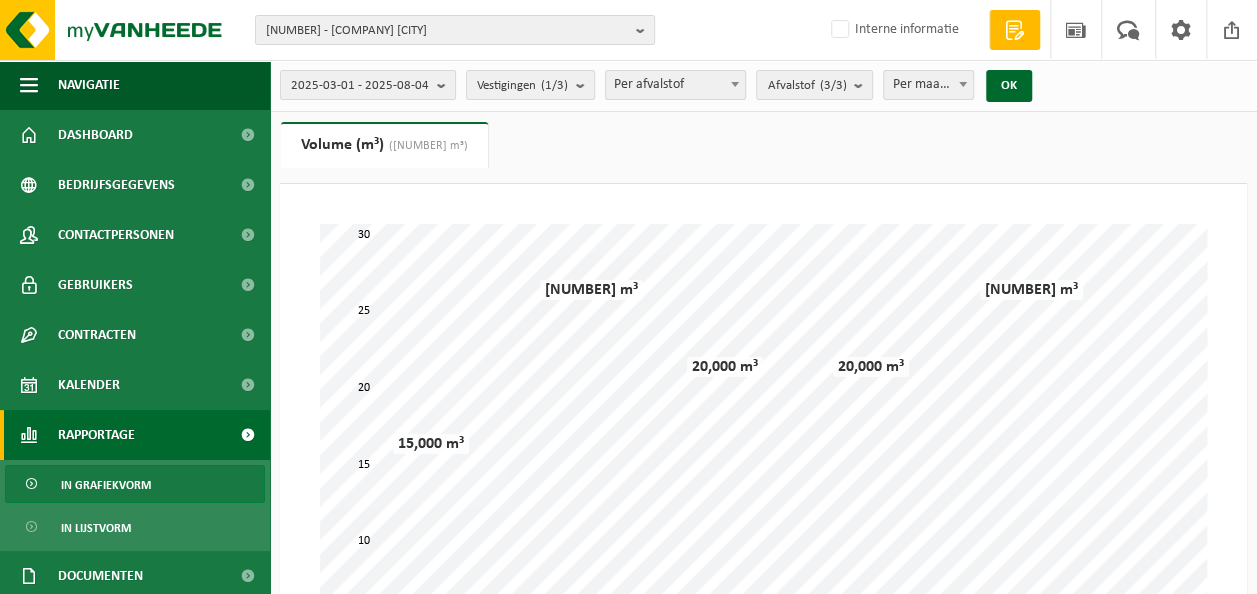 click on "Even geduld.  Door de grote hoeveelheid gegevens duurt het laden even.    april mei juni juli maart augustus 0 5 30 10 15 20 25 [NUMBER] m³ [NUMBER] m³ [NUMBER] m³ [NUMBER] m³ [NUMBER] m³   Geen gegevens beschikbaar.     Restafval  [NUMBER] m³    Restafval" at bounding box center [763, 508] 